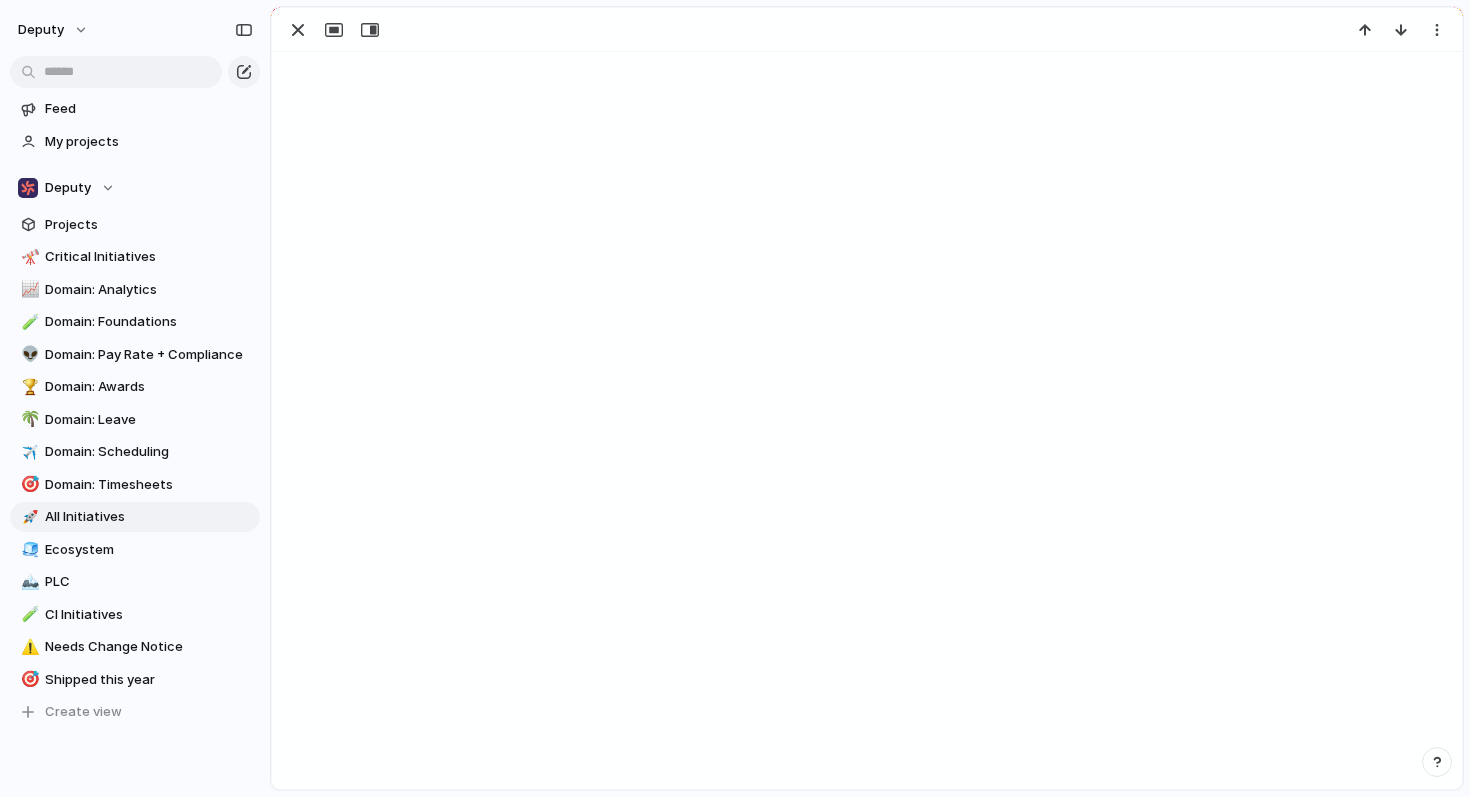 scroll, scrollTop: 0, scrollLeft: 0, axis: both 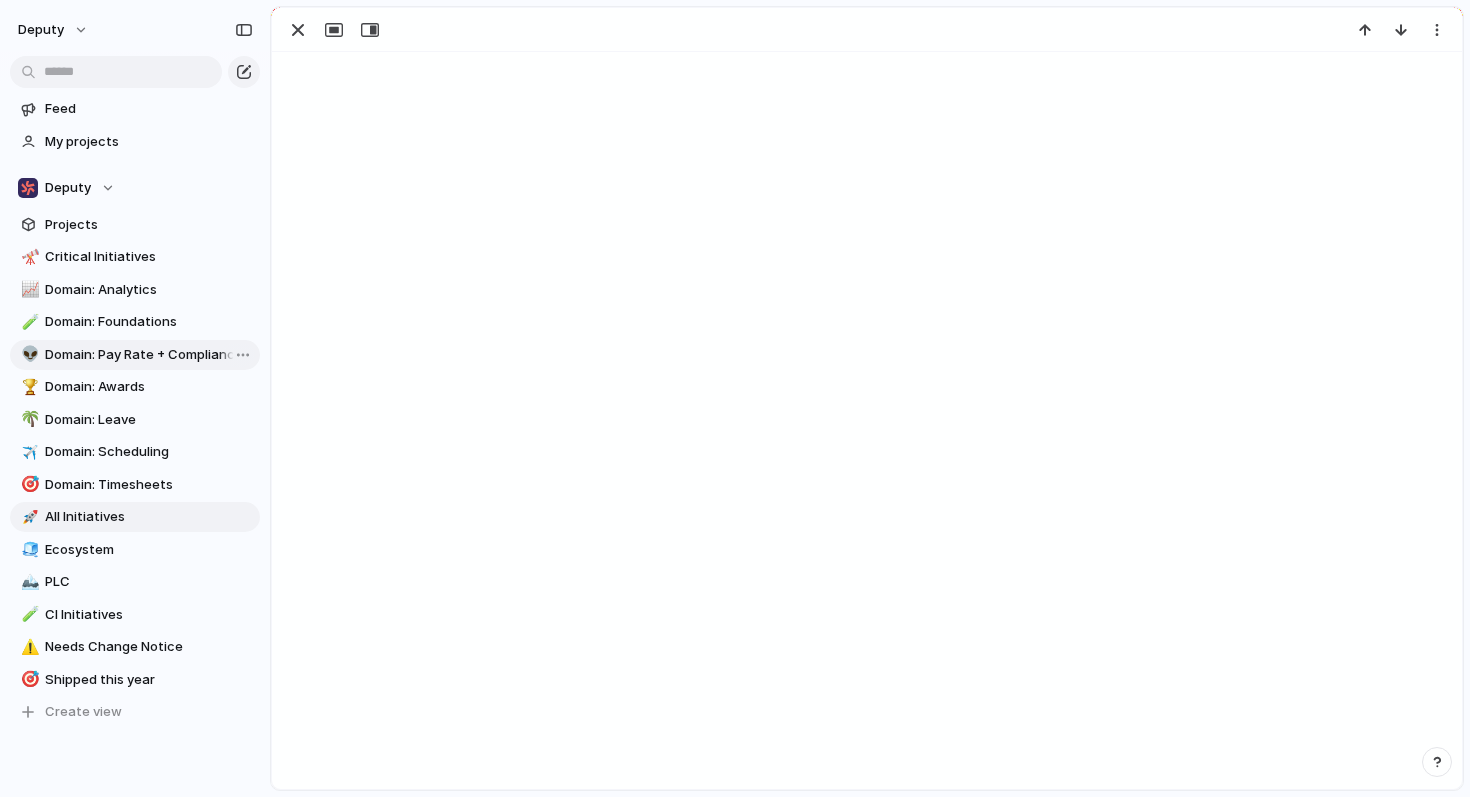 click on "Domain: Pay Rate + Compliance" at bounding box center [149, 355] 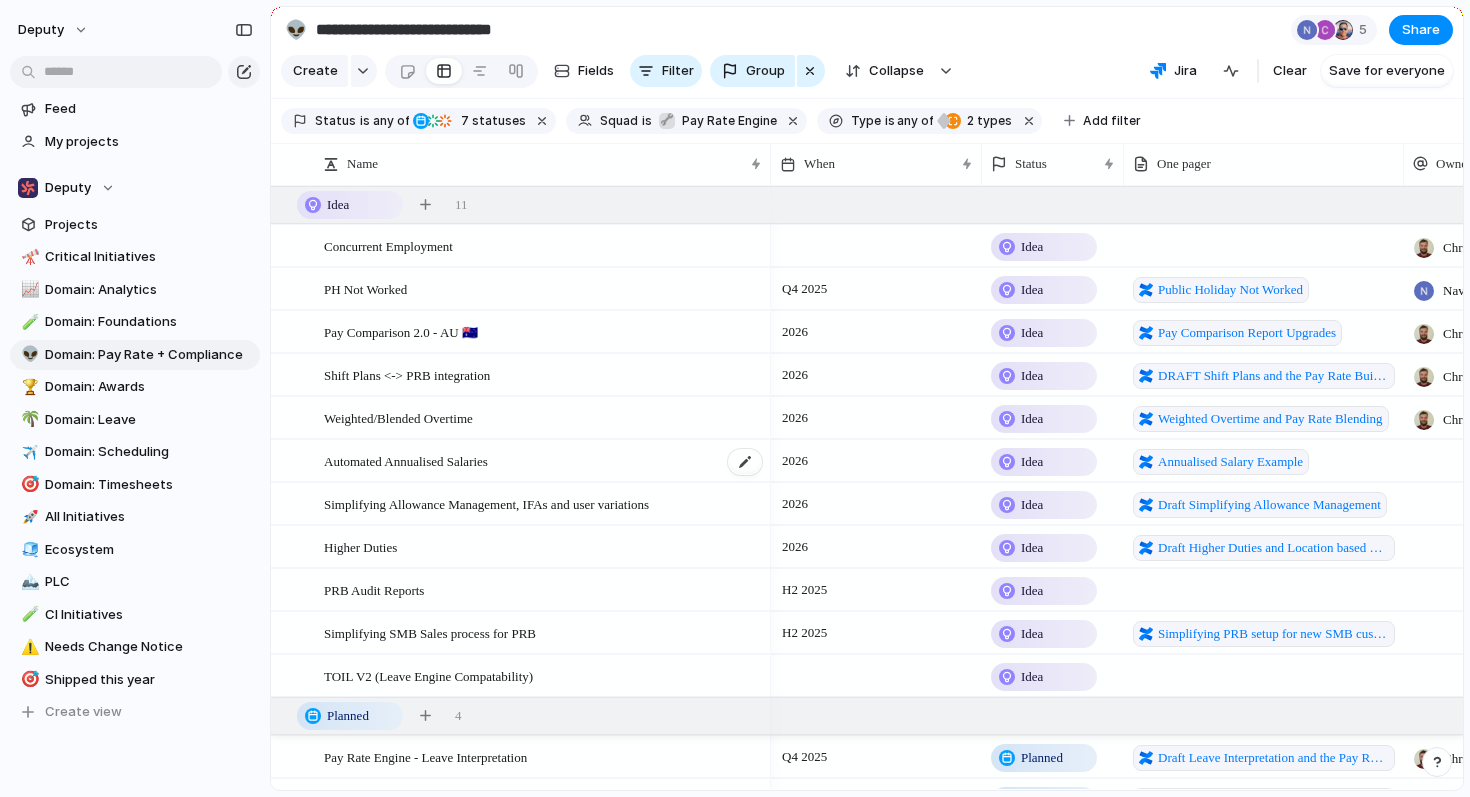 scroll, scrollTop: 111, scrollLeft: 0, axis: vertical 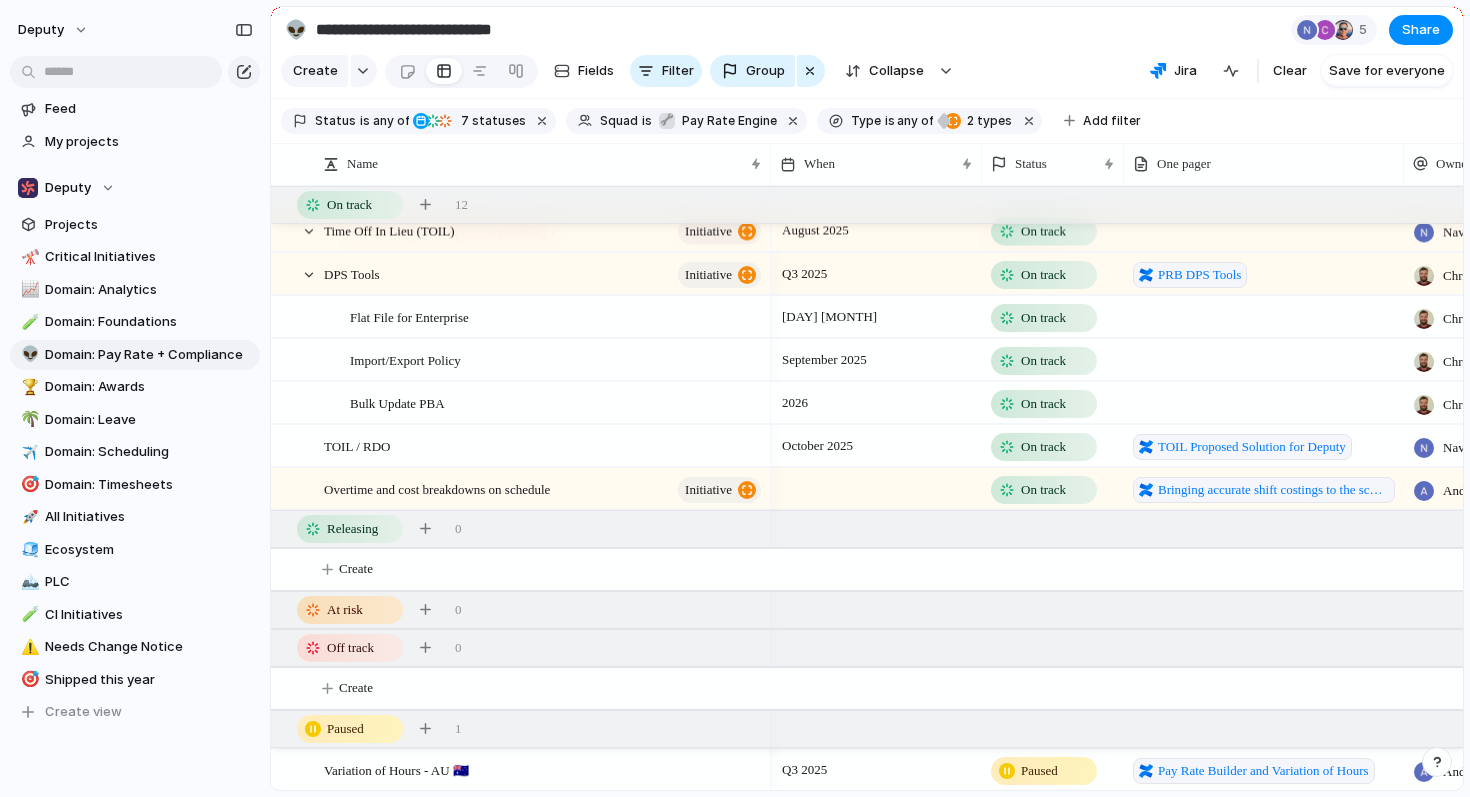click on "On track" at bounding box center [1044, 404] 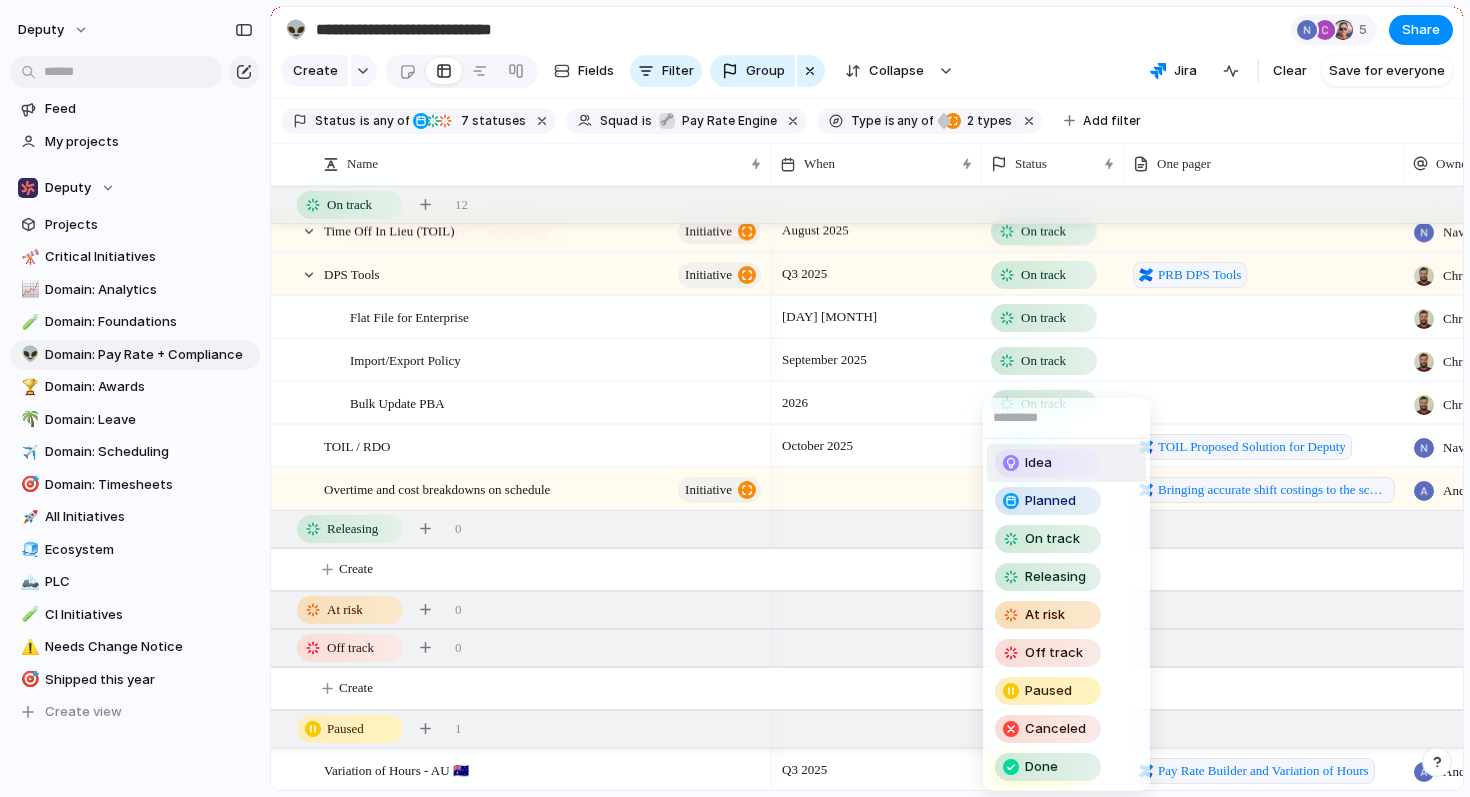 click on "Idea" at bounding box center (1038, 463) 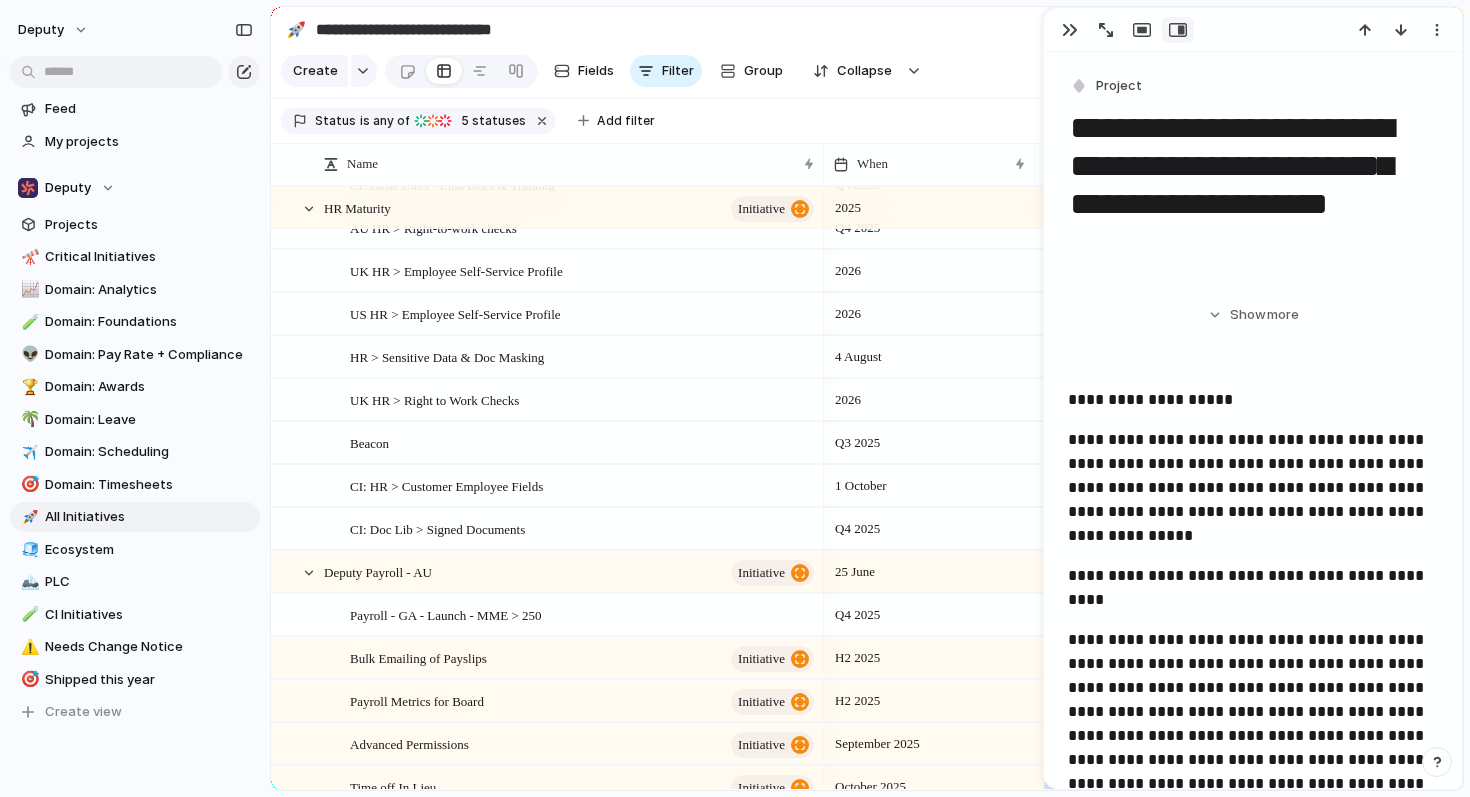 type on "**********" 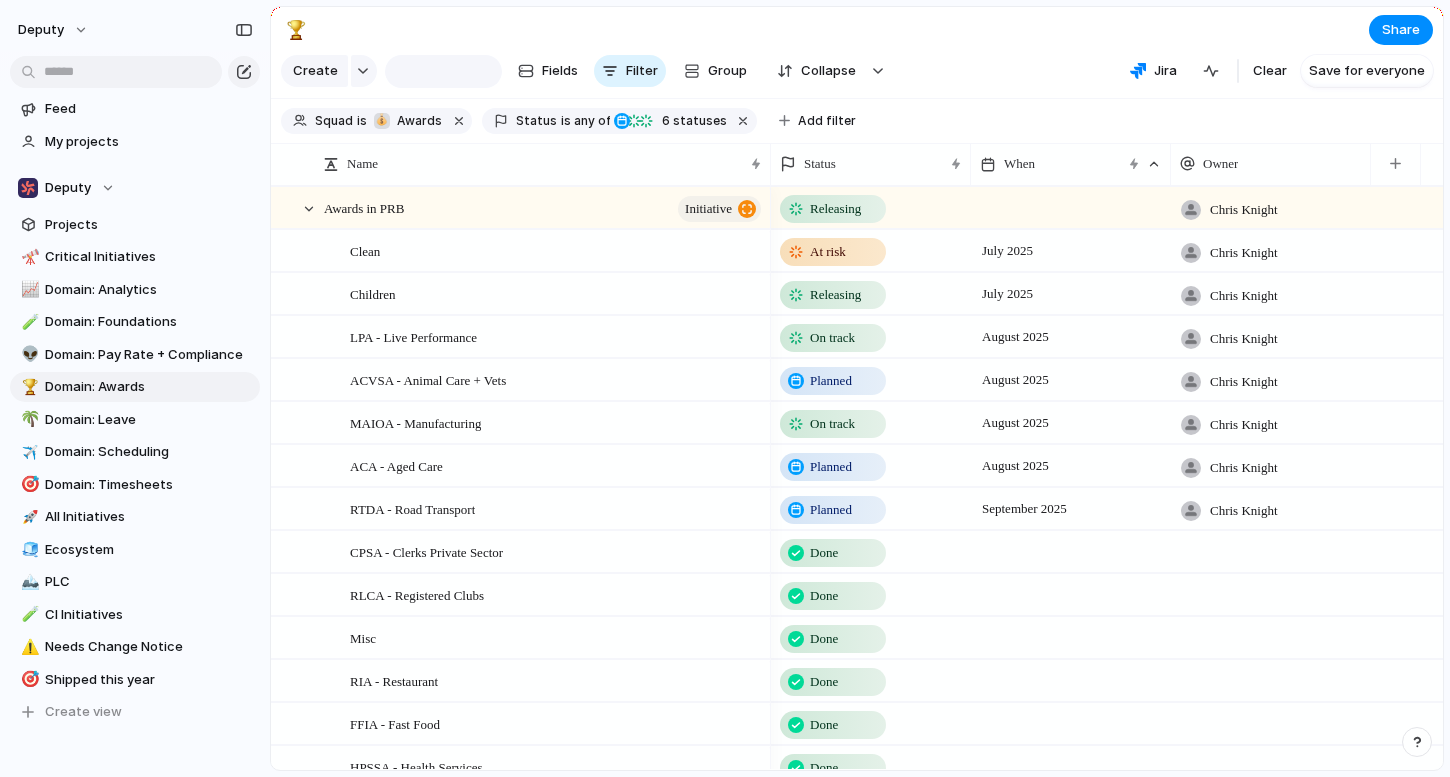 scroll, scrollTop: 0, scrollLeft: 0, axis: both 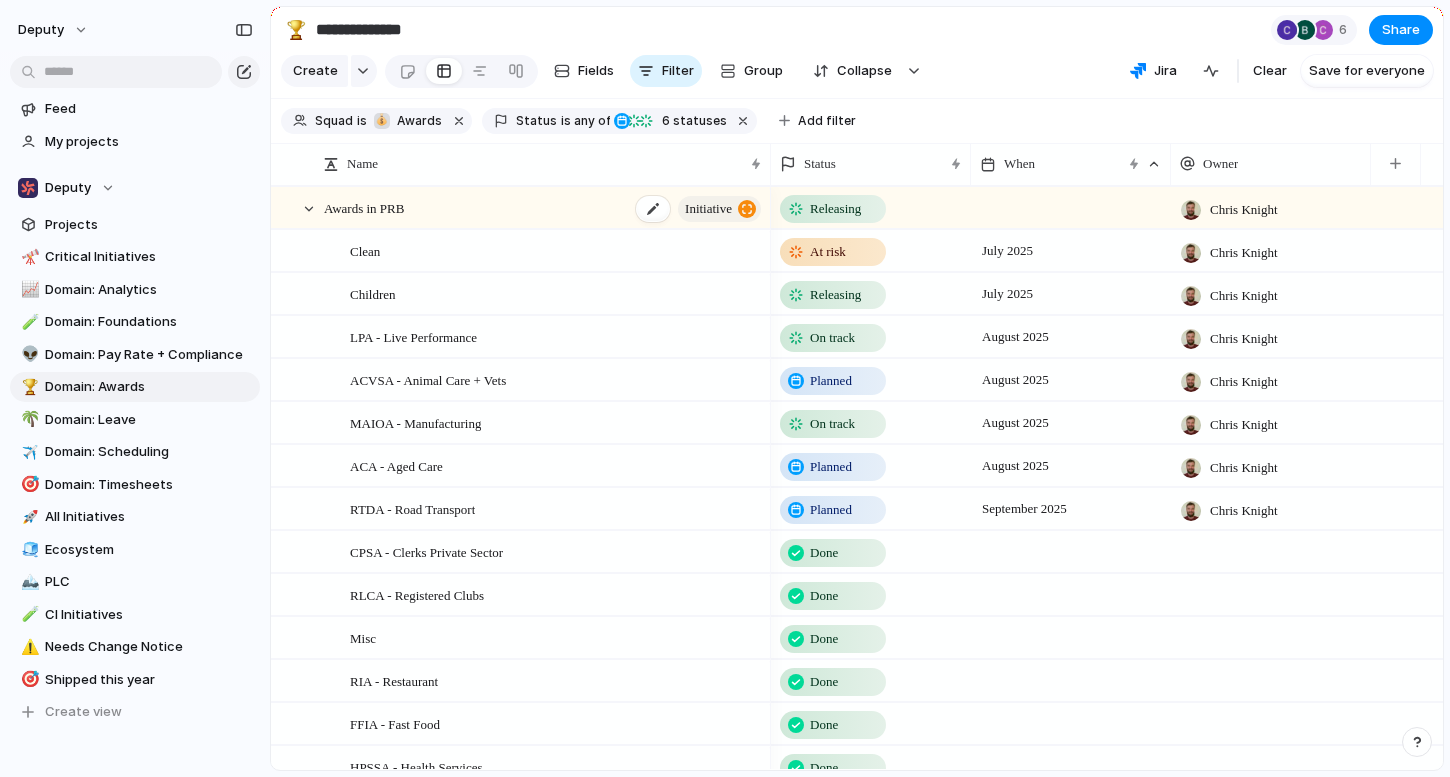 click on "Awards in PRB initiative" at bounding box center (544, 208) 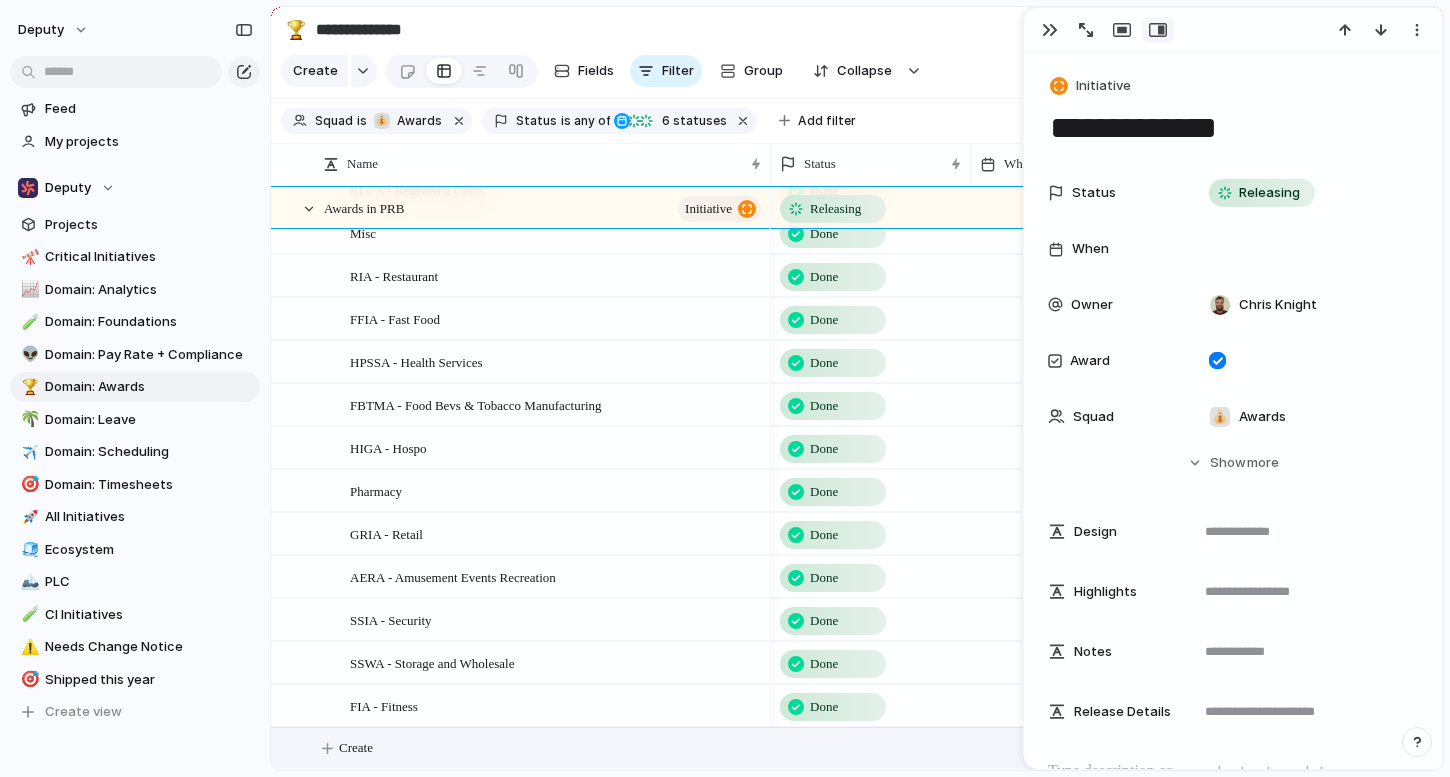 click on "Create" at bounding box center [356, 748] 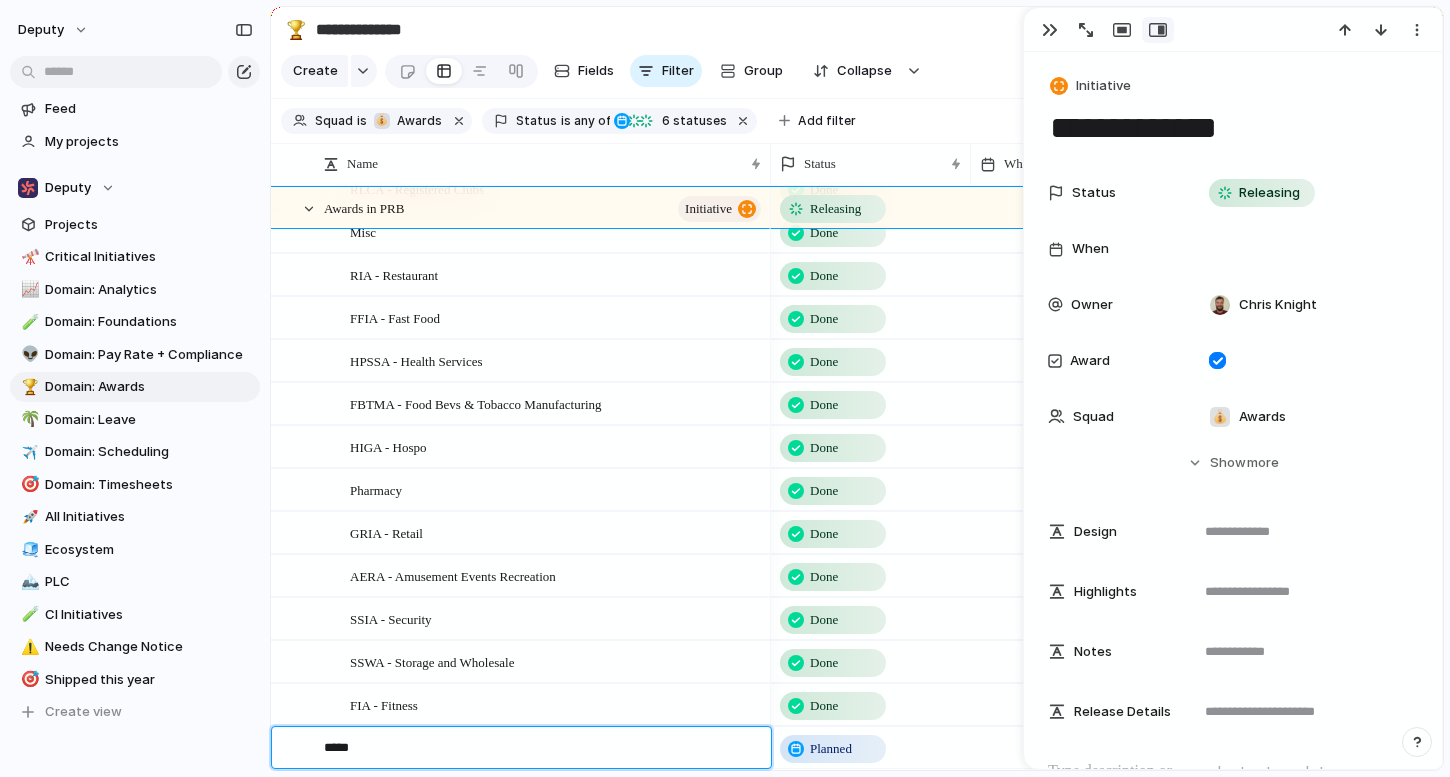 type on "******" 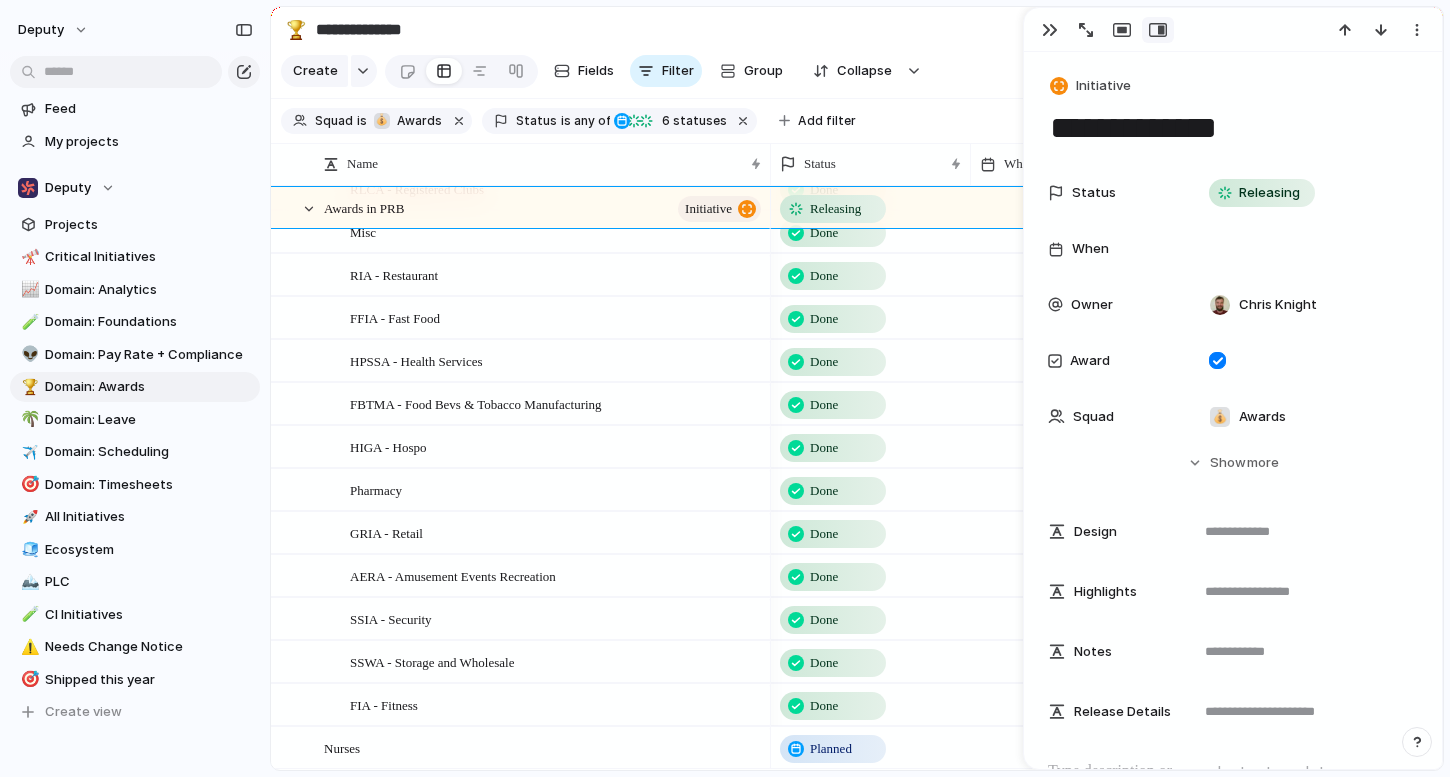 click on "Planned" at bounding box center (833, 749) 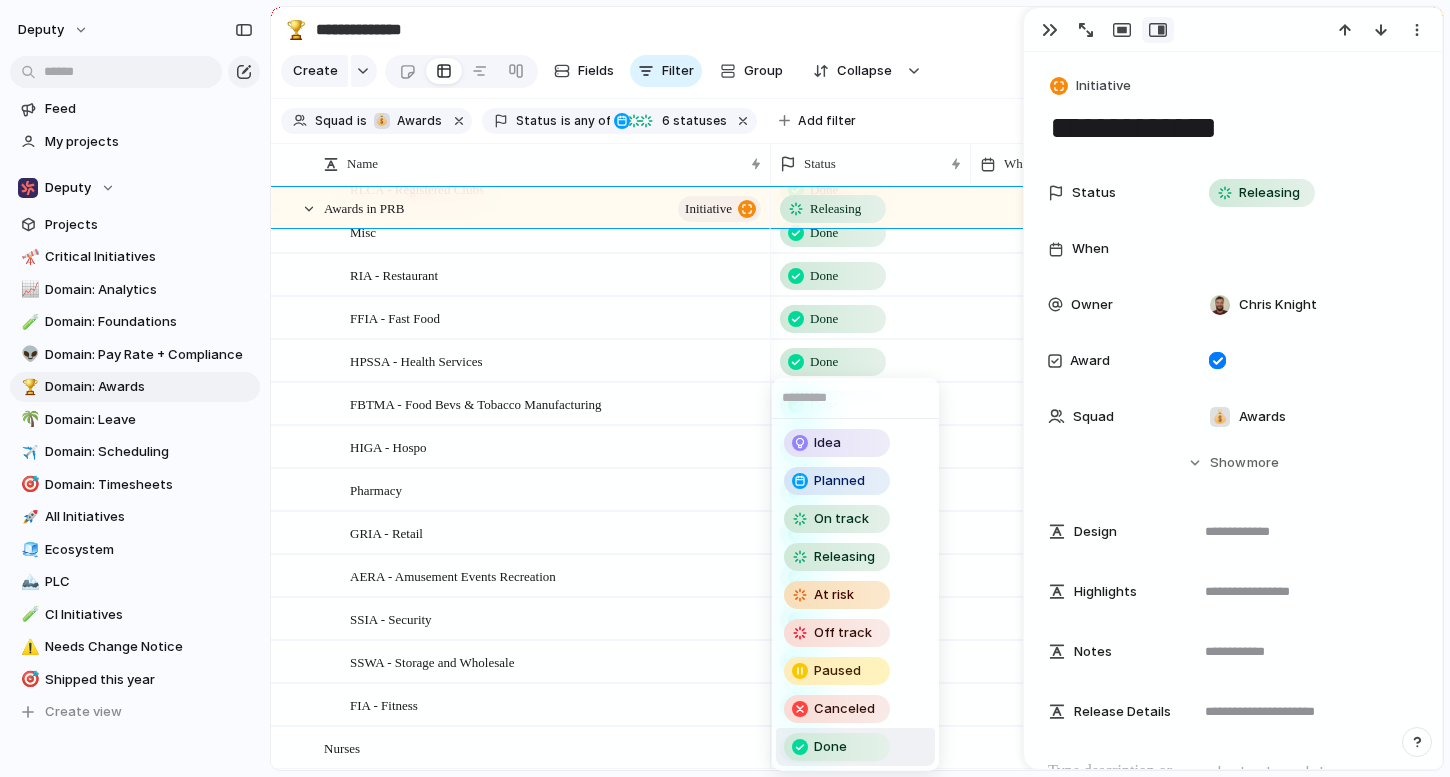 click on "Done" at bounding box center (837, 747) 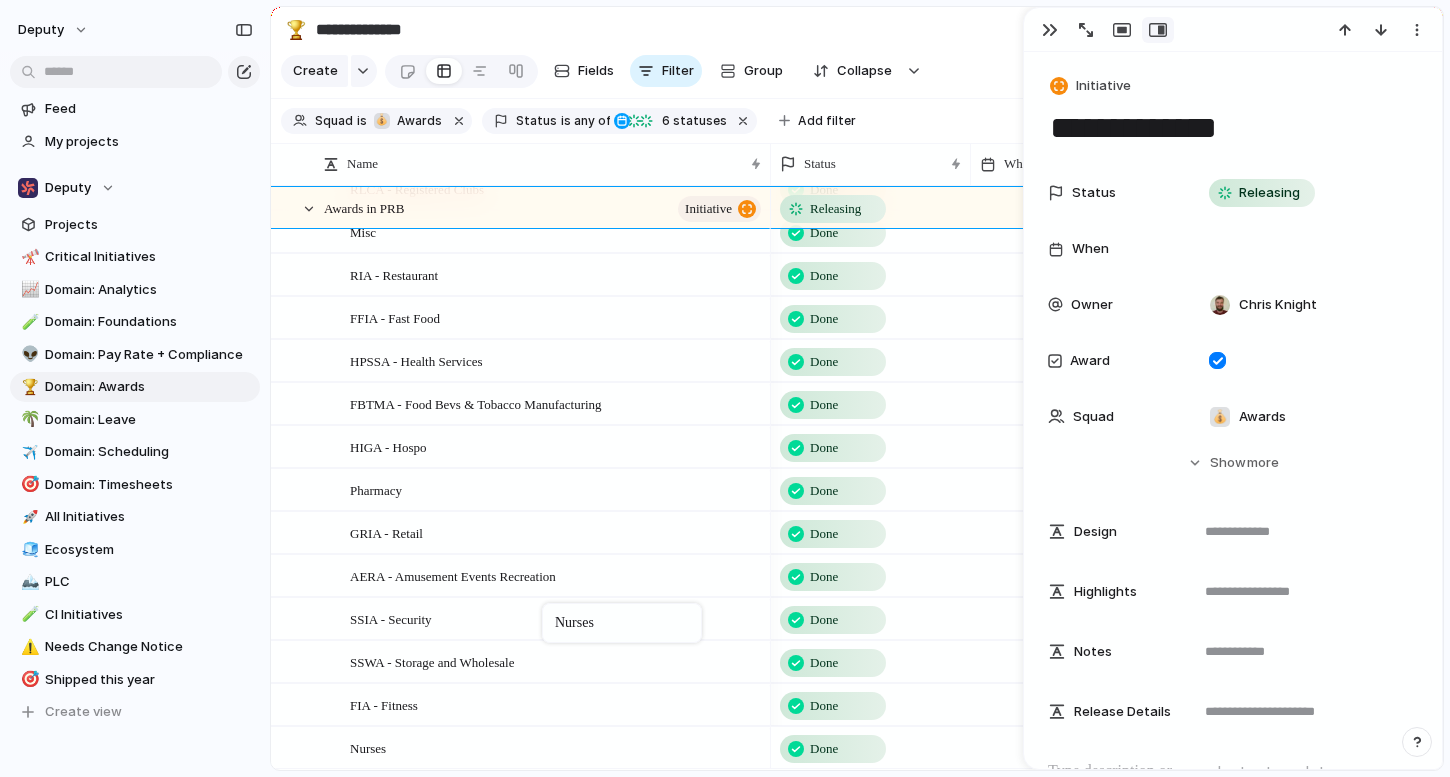 drag, startPoint x: 556, startPoint y: 741, endPoint x: 552, endPoint y: 607, distance: 134.0597 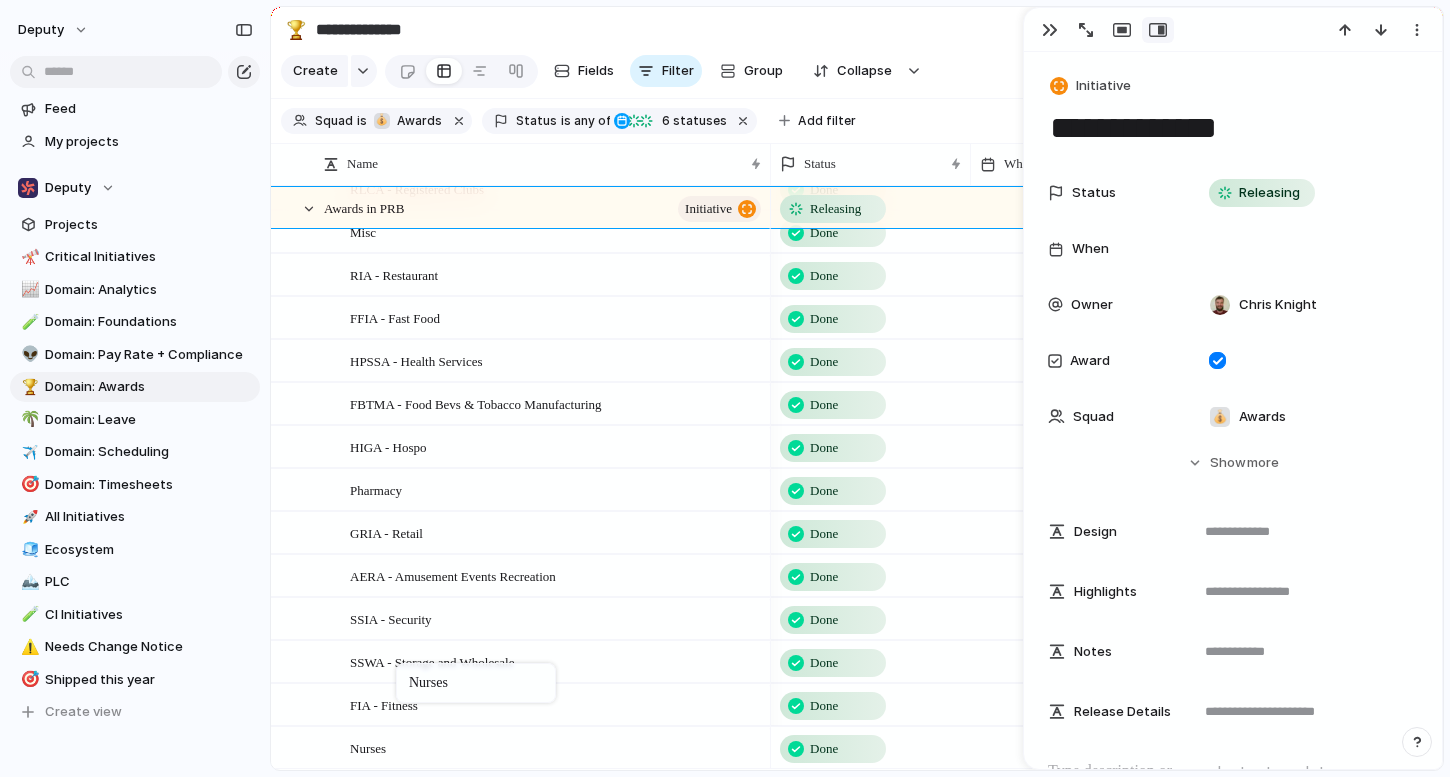 drag, startPoint x: 360, startPoint y: 750, endPoint x: 406, endPoint y: 667, distance: 94.89468 